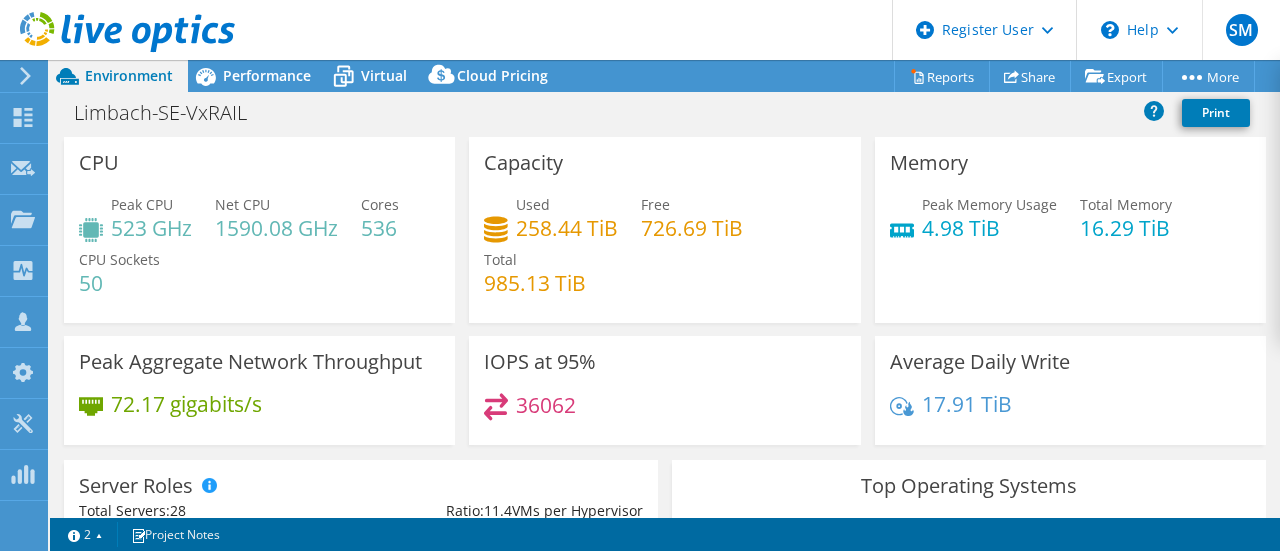 select on "EUFrankfurt" 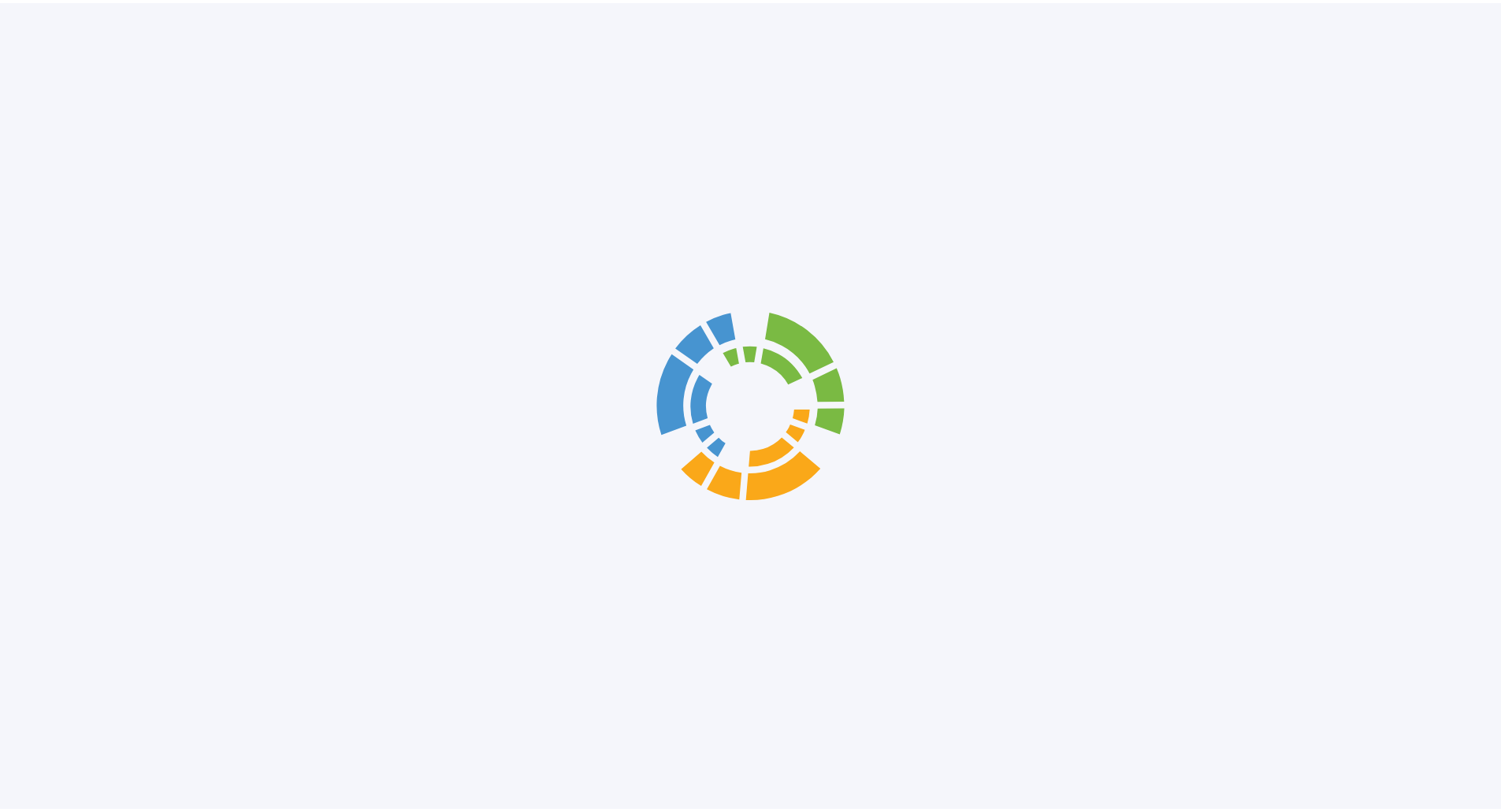 scroll, scrollTop: 0, scrollLeft: 0, axis: both 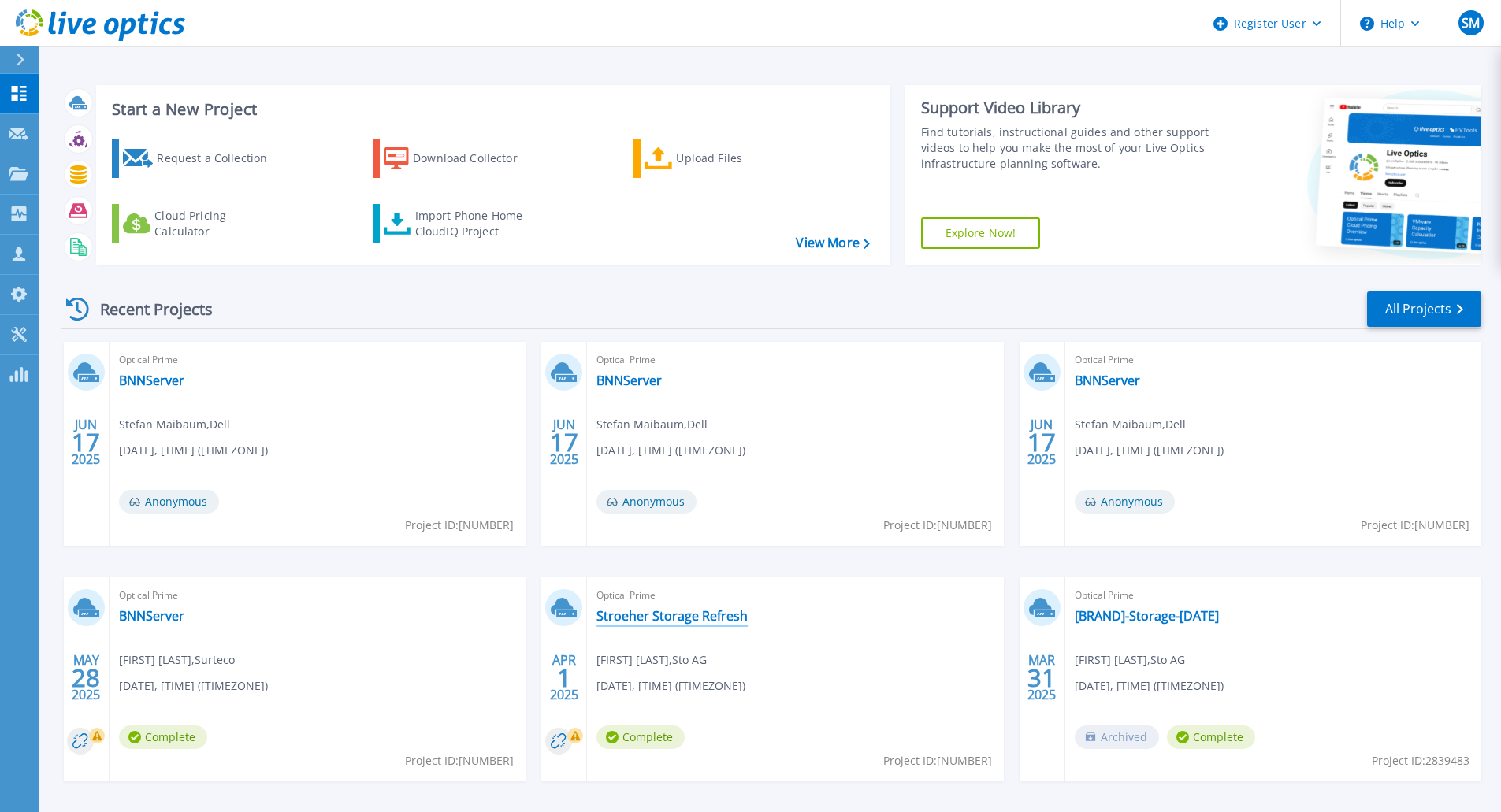 click on "Stroeher Storage Refresh" at bounding box center (672, 616) 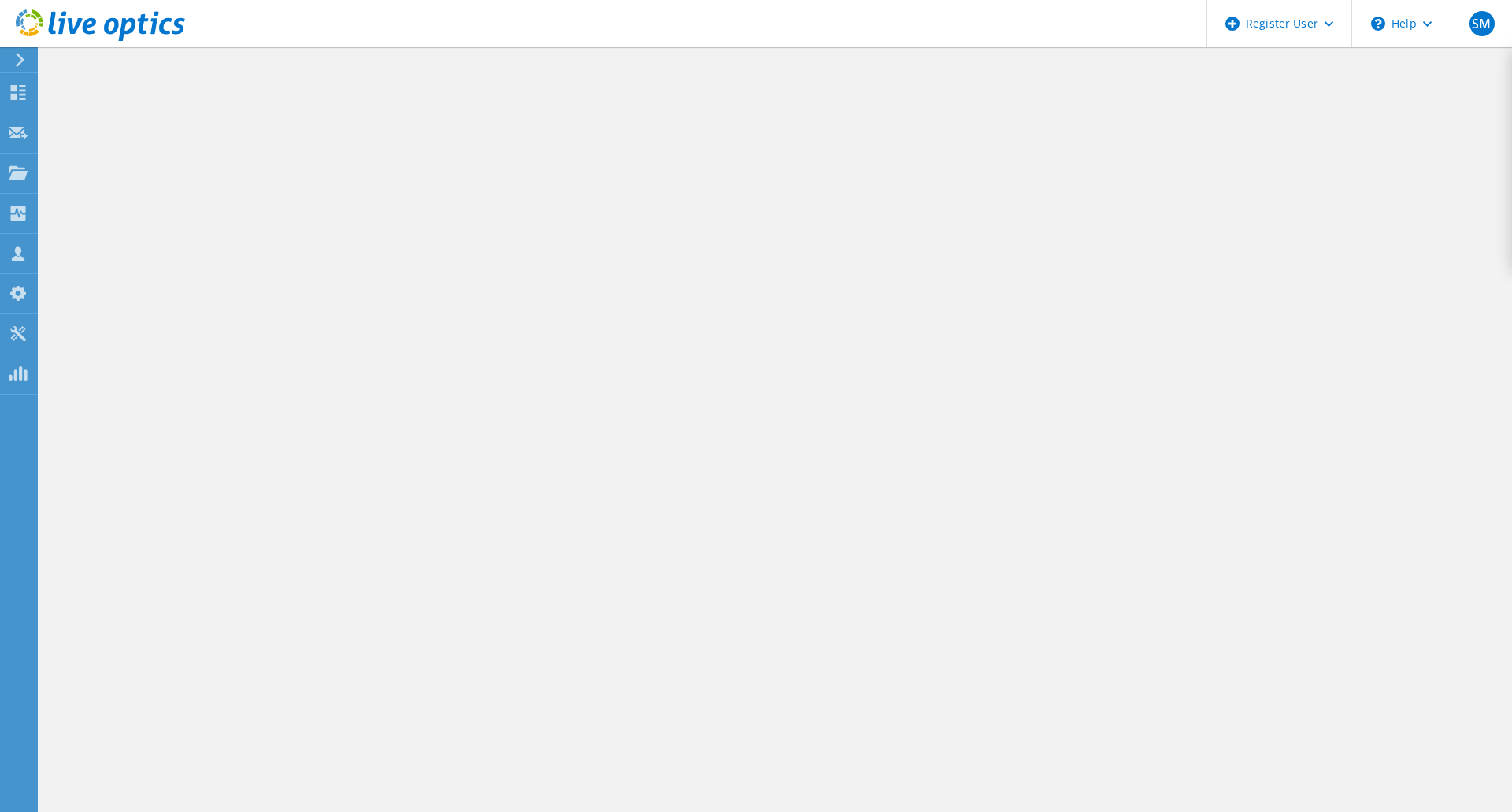 scroll, scrollTop: 0, scrollLeft: 0, axis: both 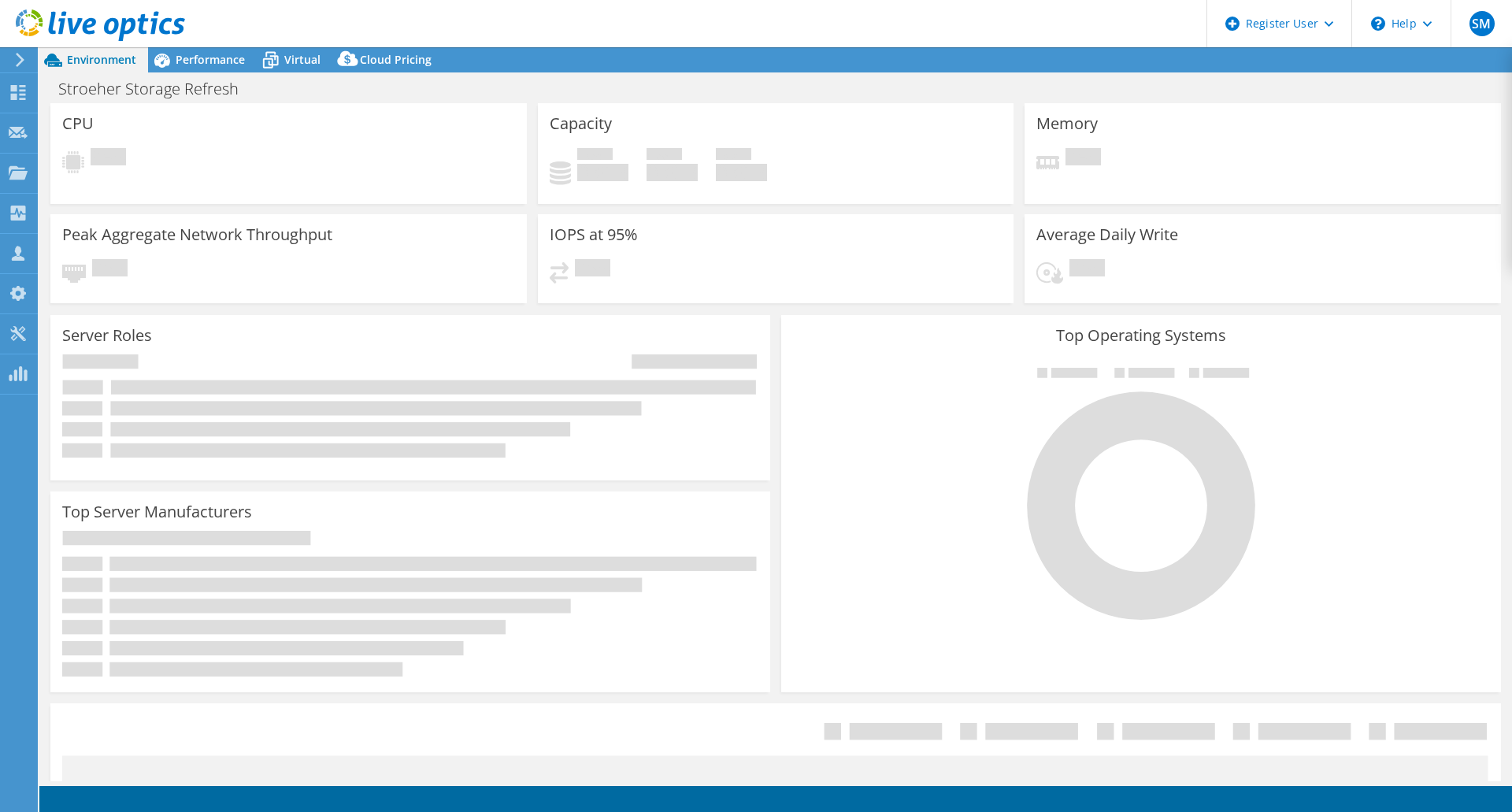 select on "USD" 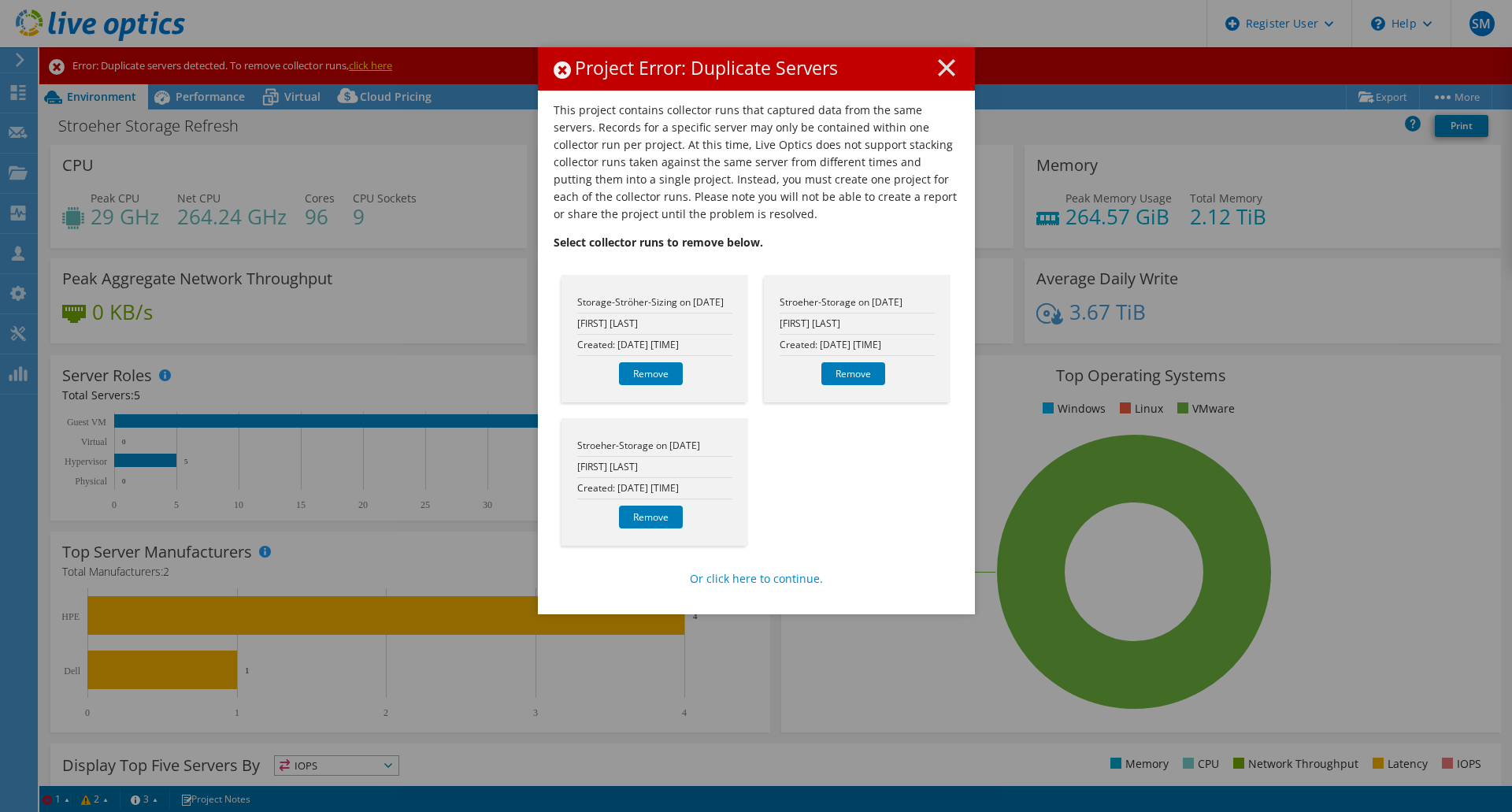 click 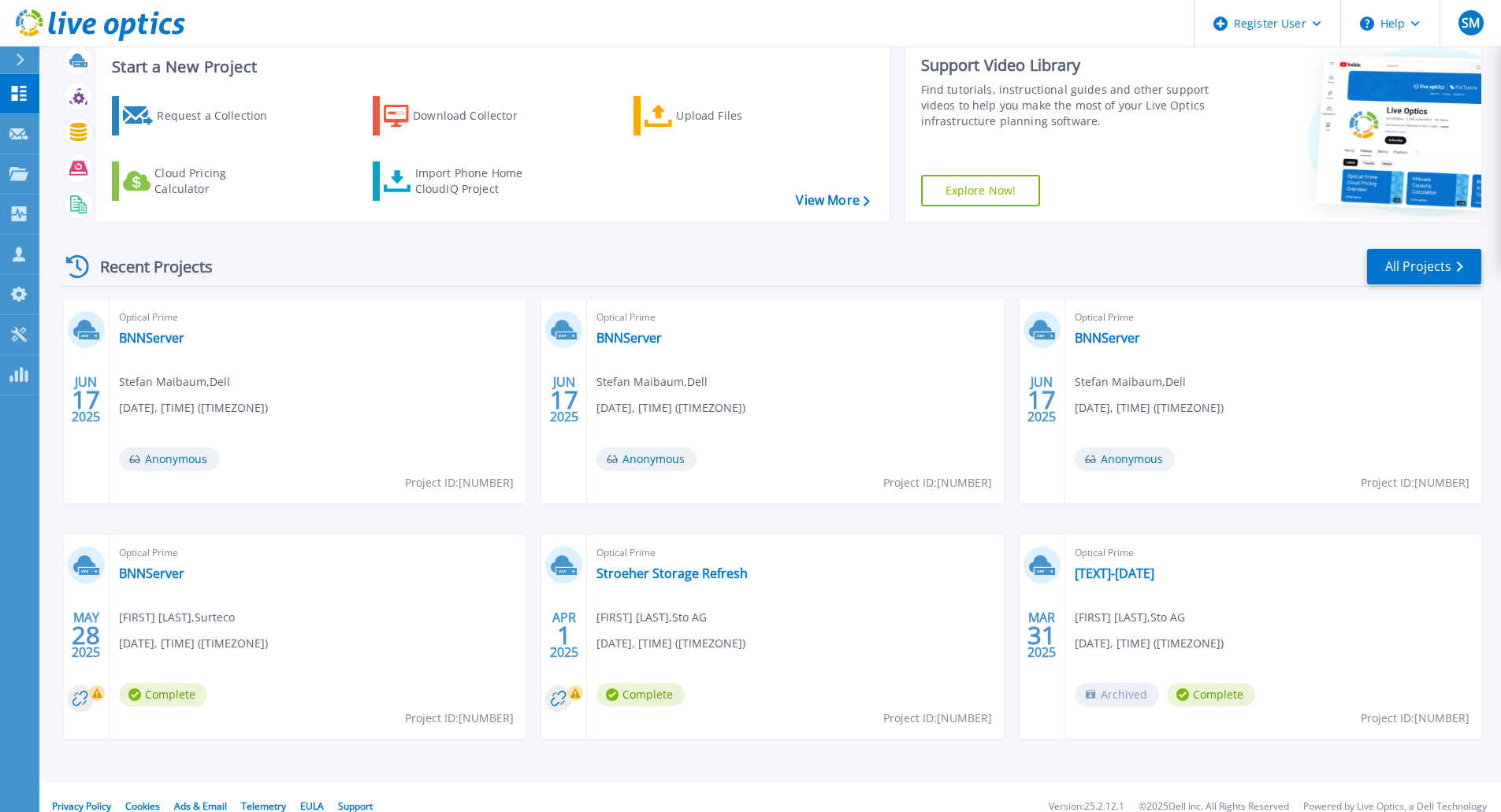 scroll, scrollTop: 61, scrollLeft: 0, axis: vertical 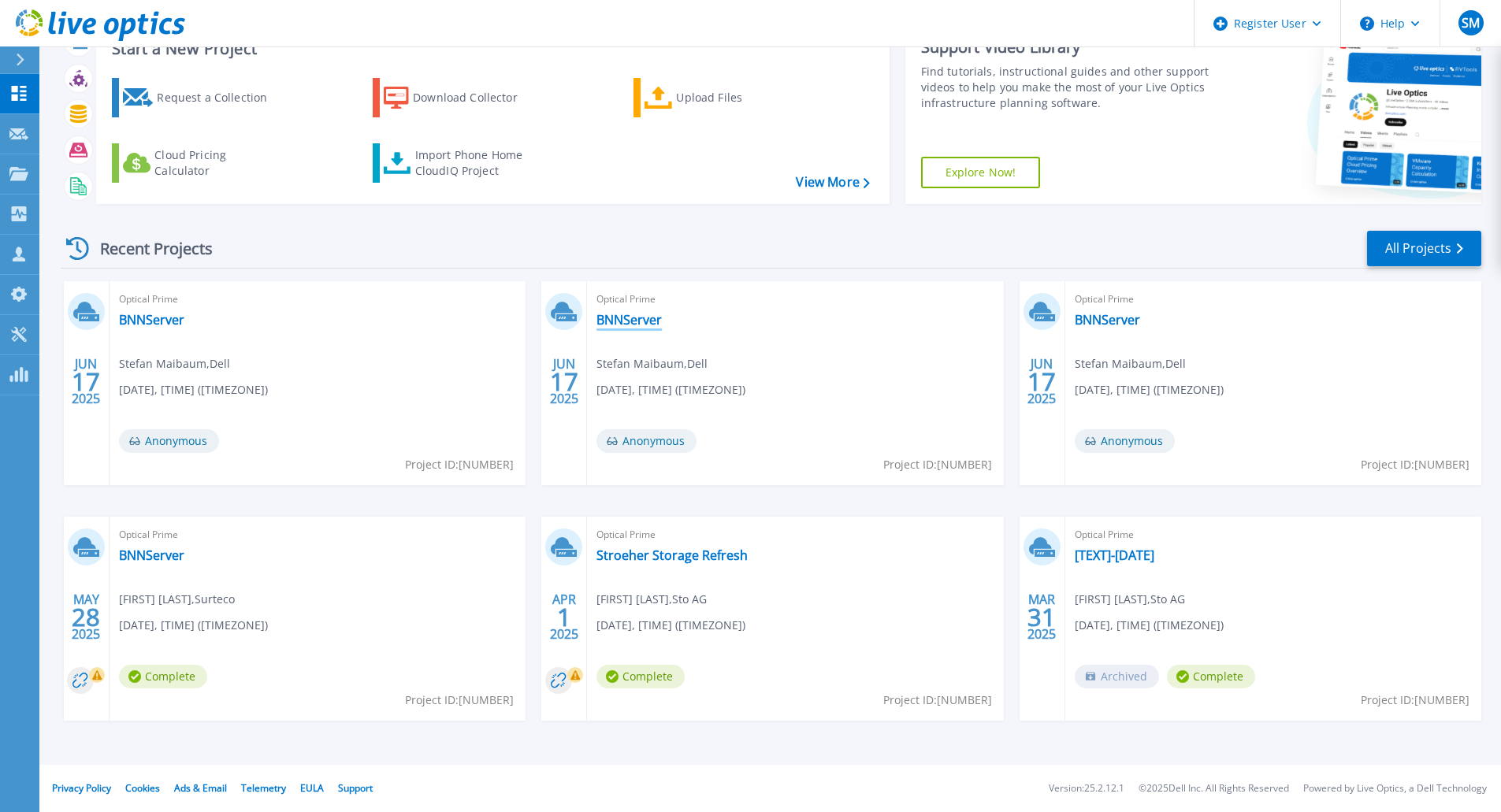 click on "BNNServer" at bounding box center [629, 320] 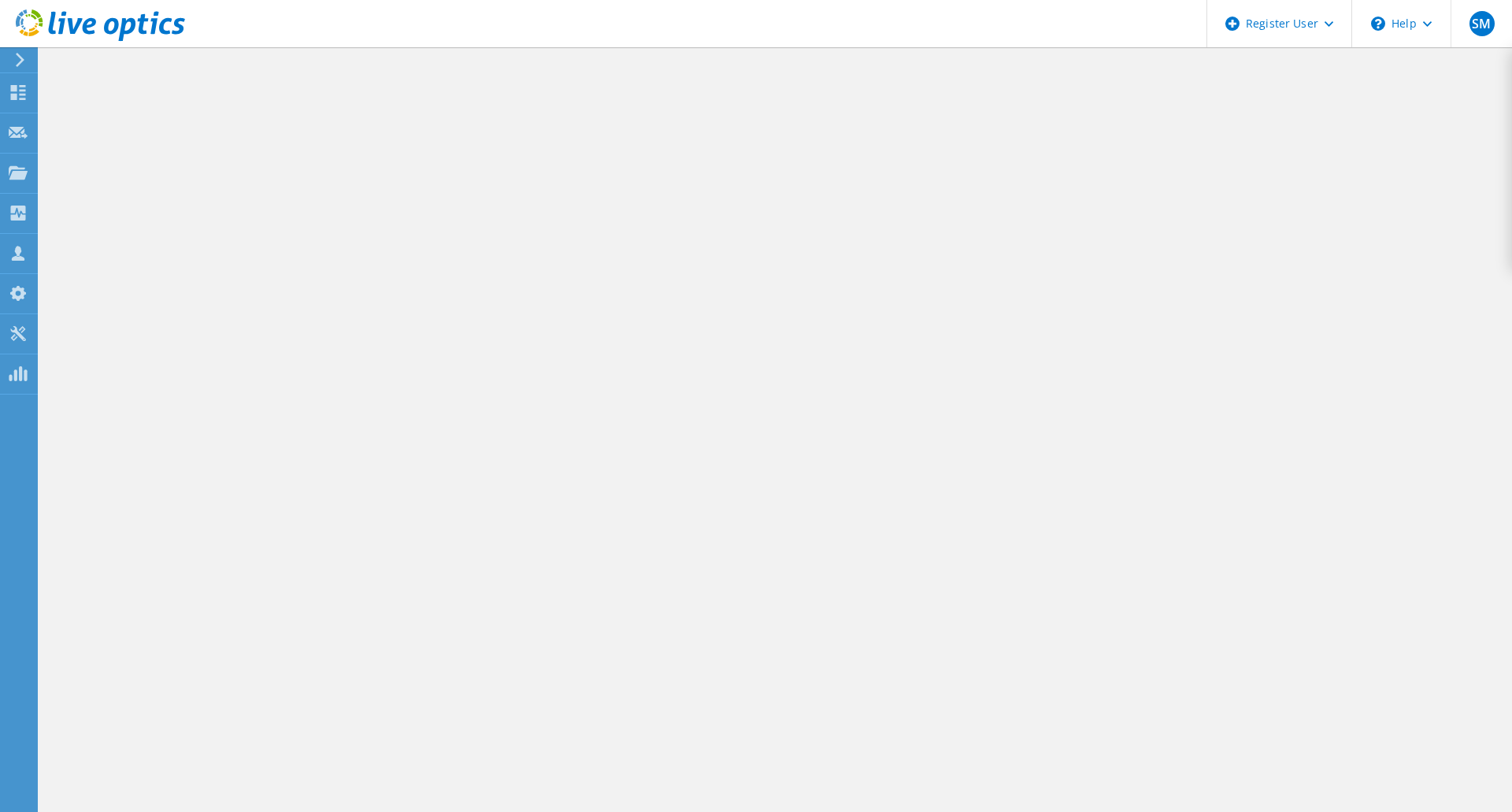 scroll, scrollTop: 0, scrollLeft: 0, axis: both 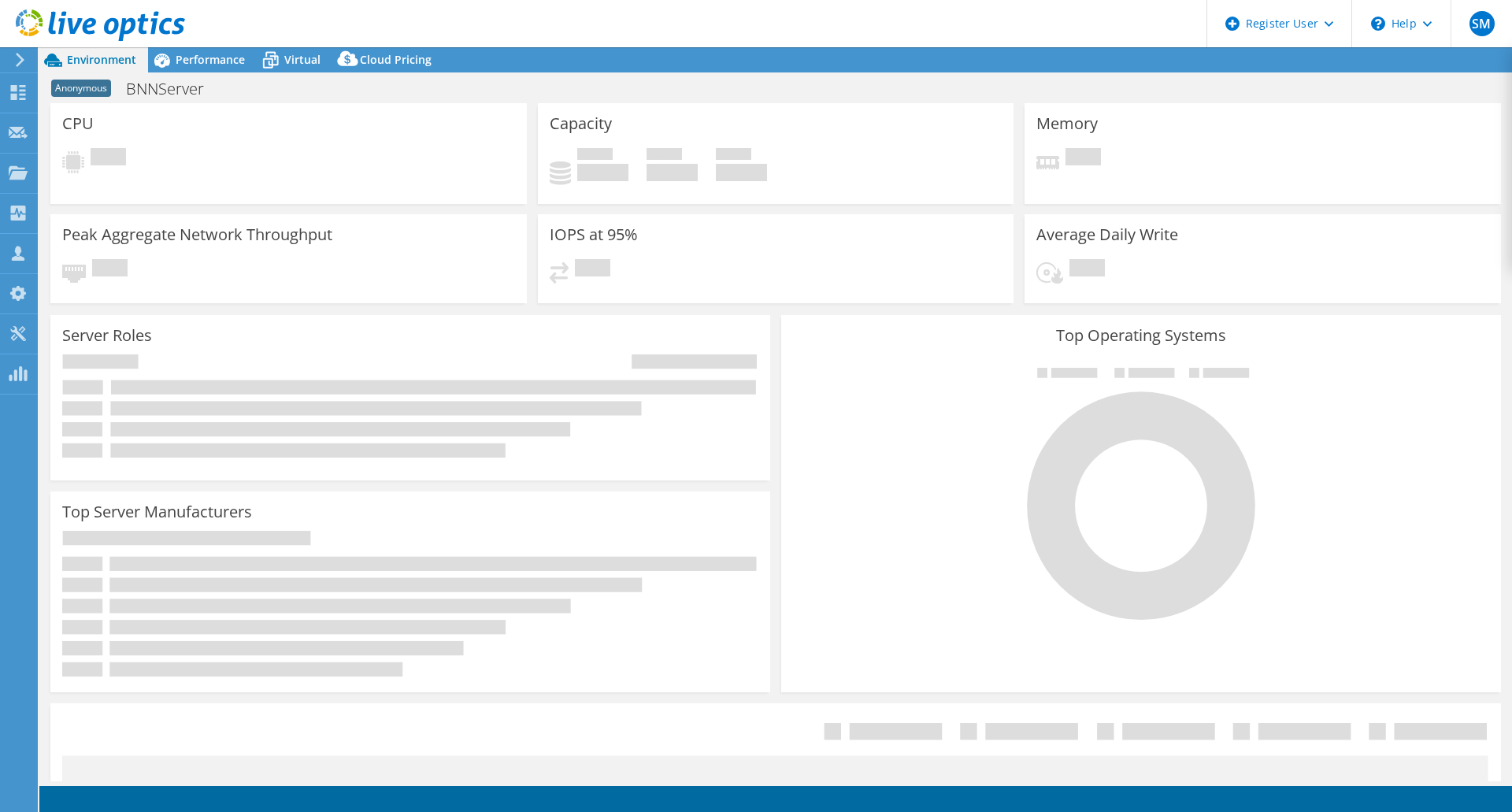 select on "USD" 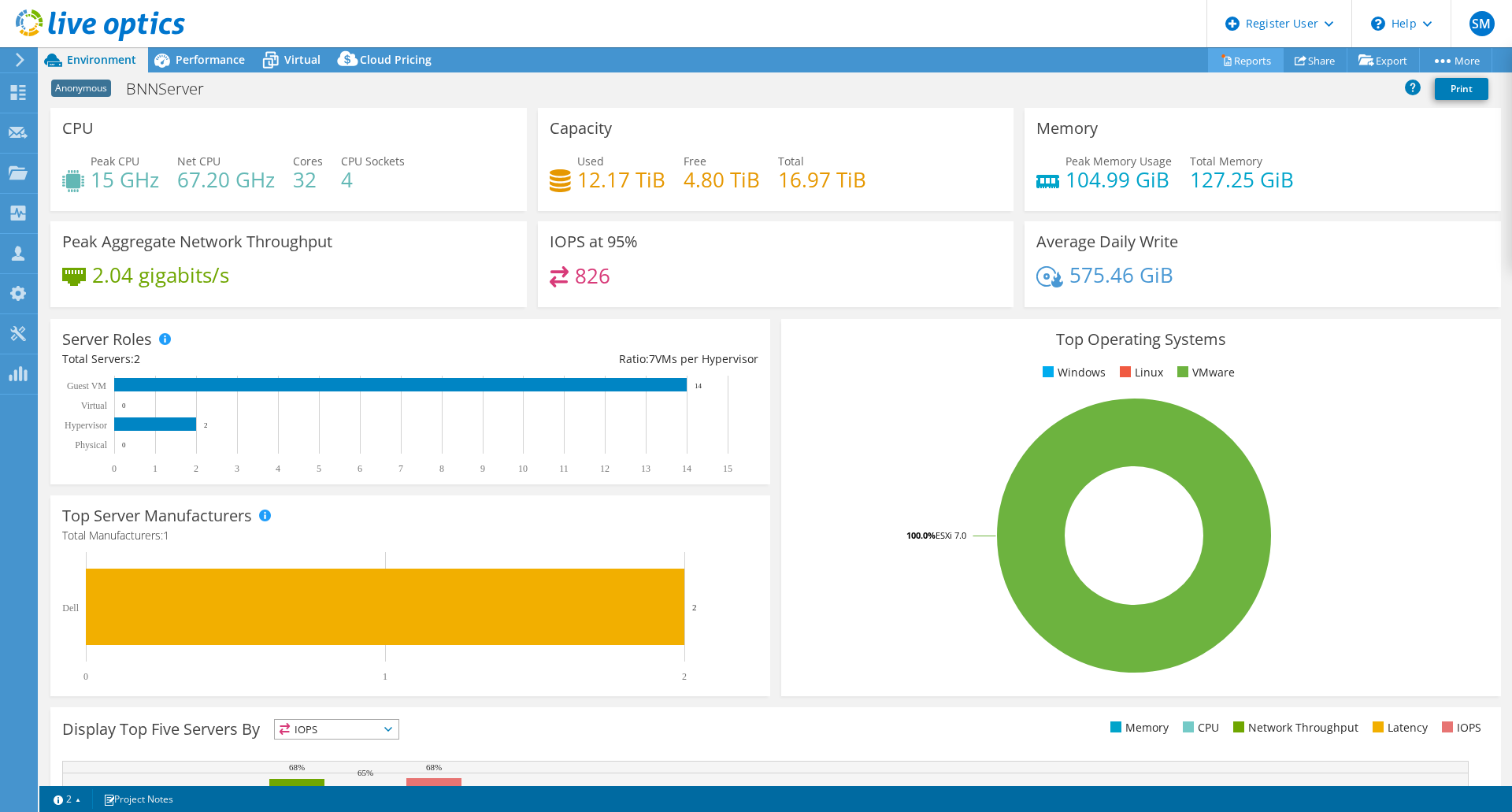 click on "Reports" at bounding box center [1246, 60] 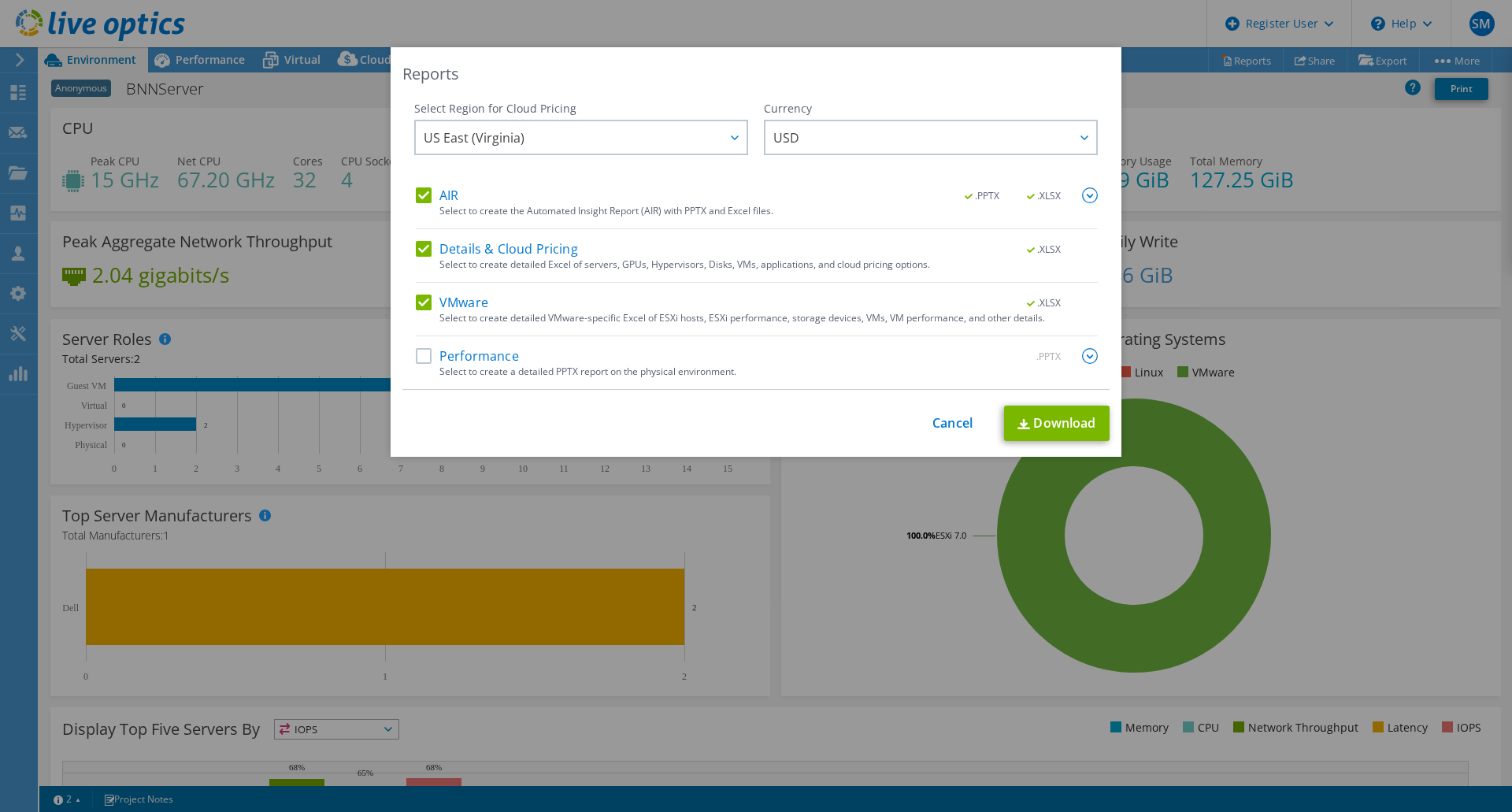 click on "Details & Cloud Pricing" at bounding box center [497, 249] 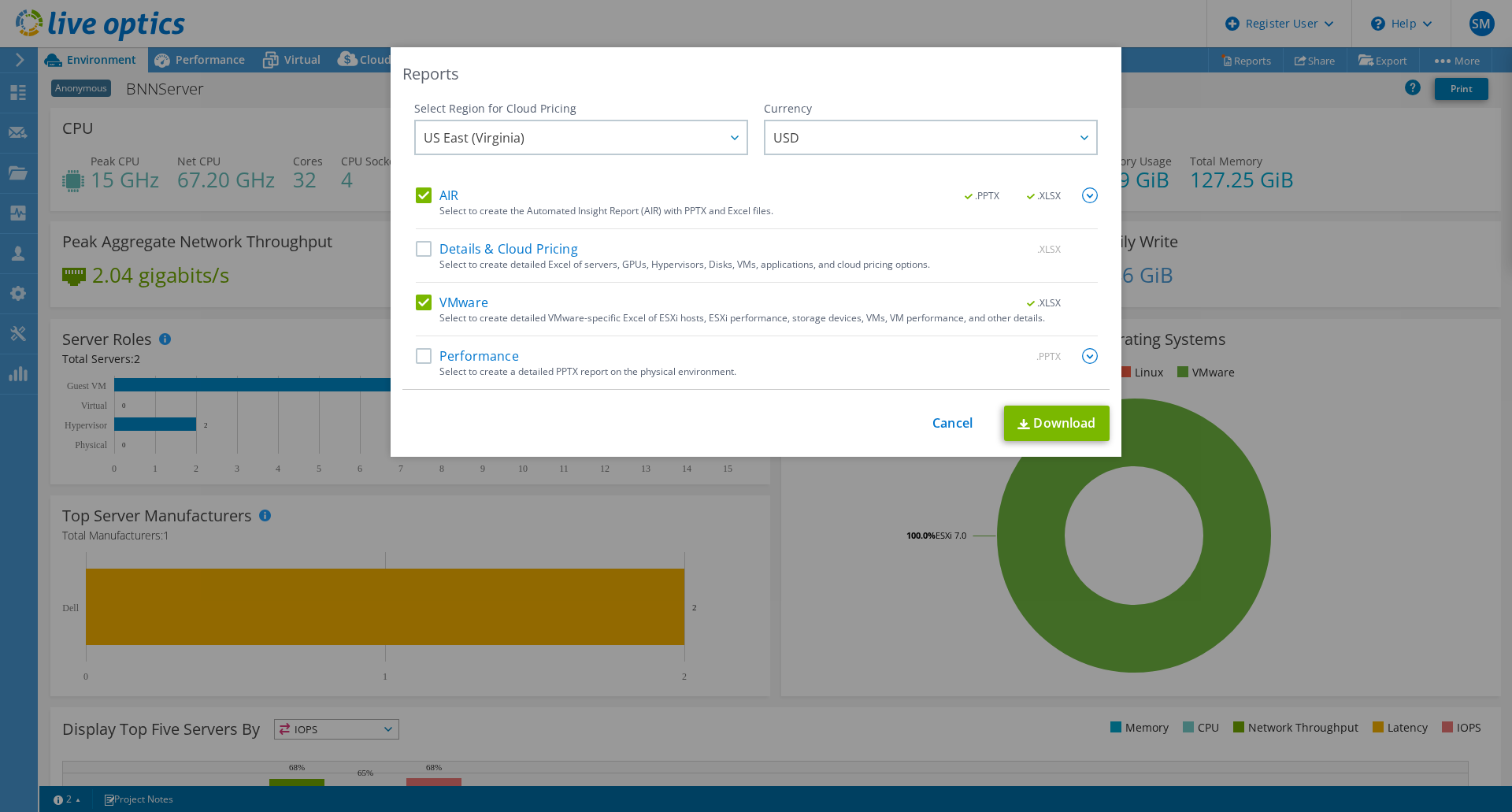 click on "VMware" at bounding box center (452, 302) 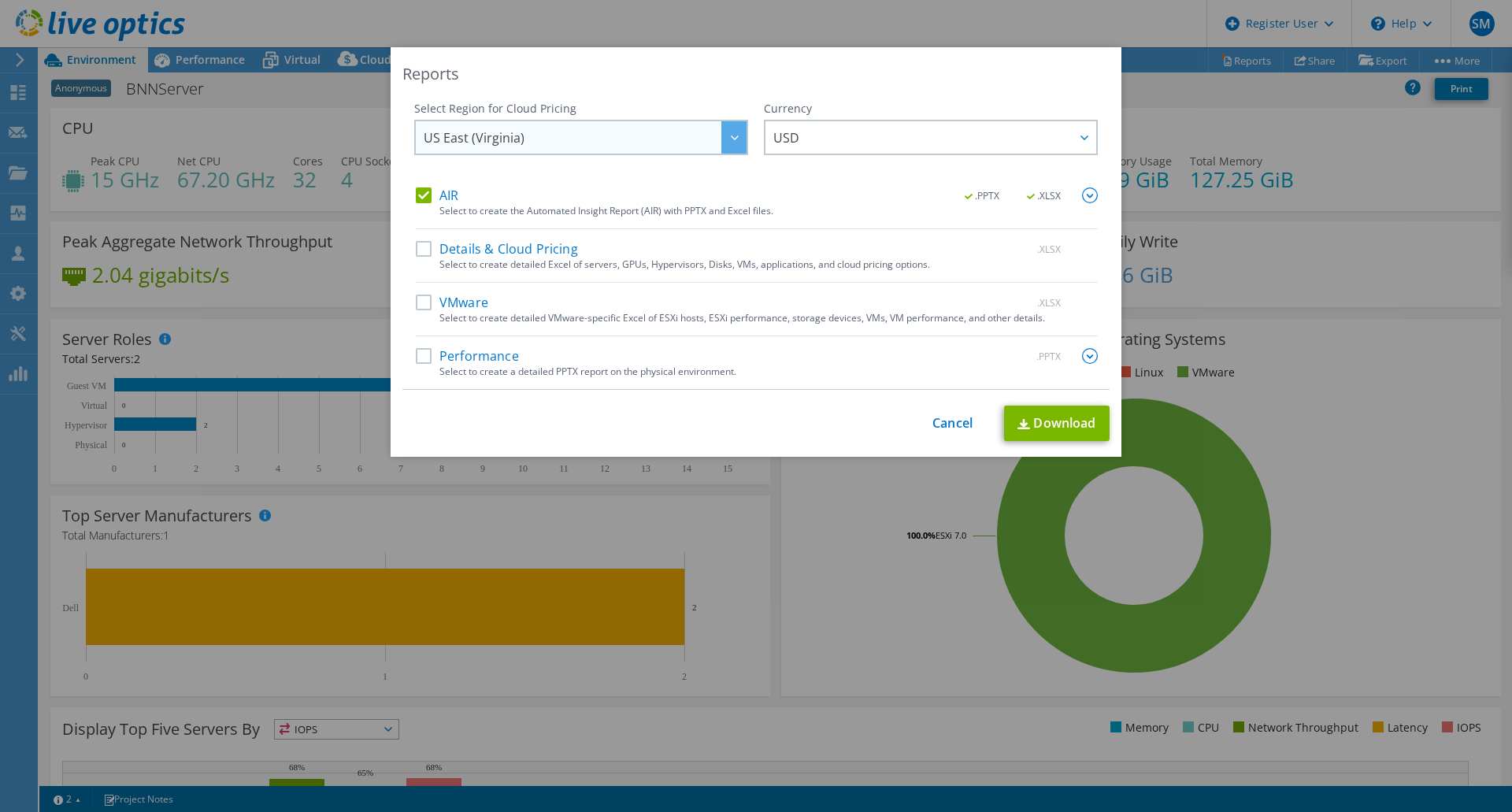 click on "US East (Virginia)" at bounding box center [585, 137] 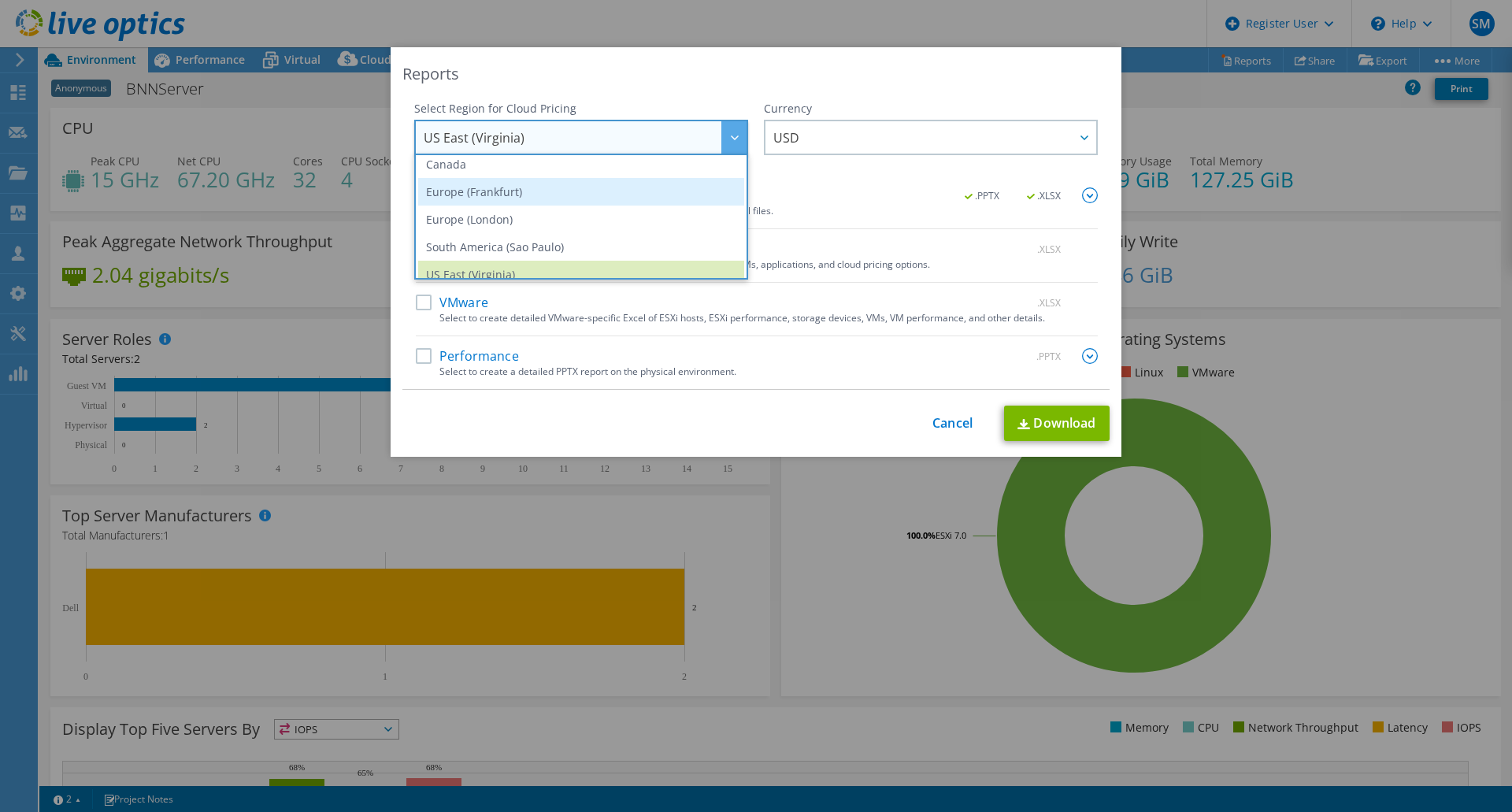 scroll, scrollTop: 134, scrollLeft: 0, axis: vertical 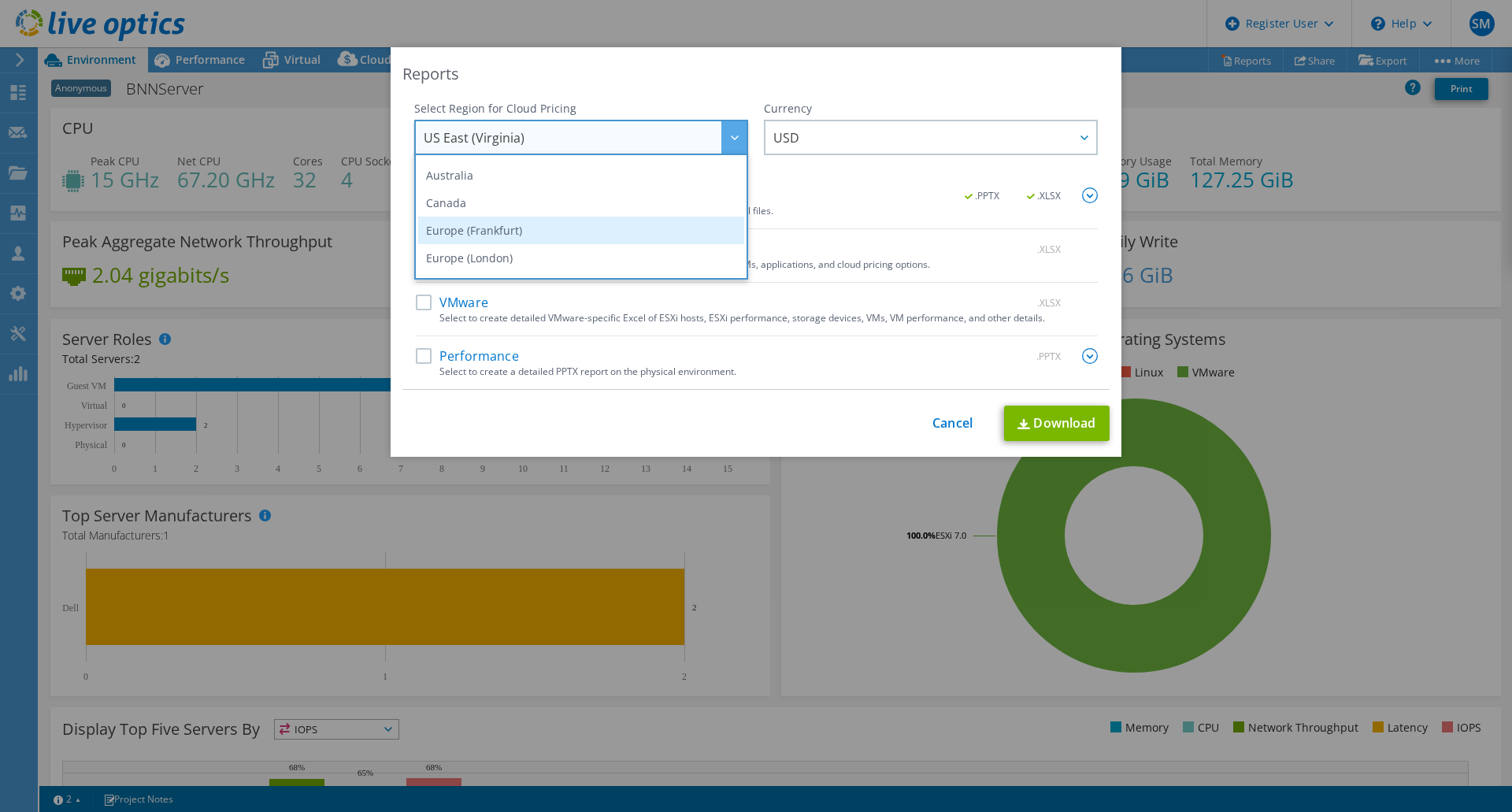 click on "Europe (Frankfurt)" at bounding box center [581, 230] 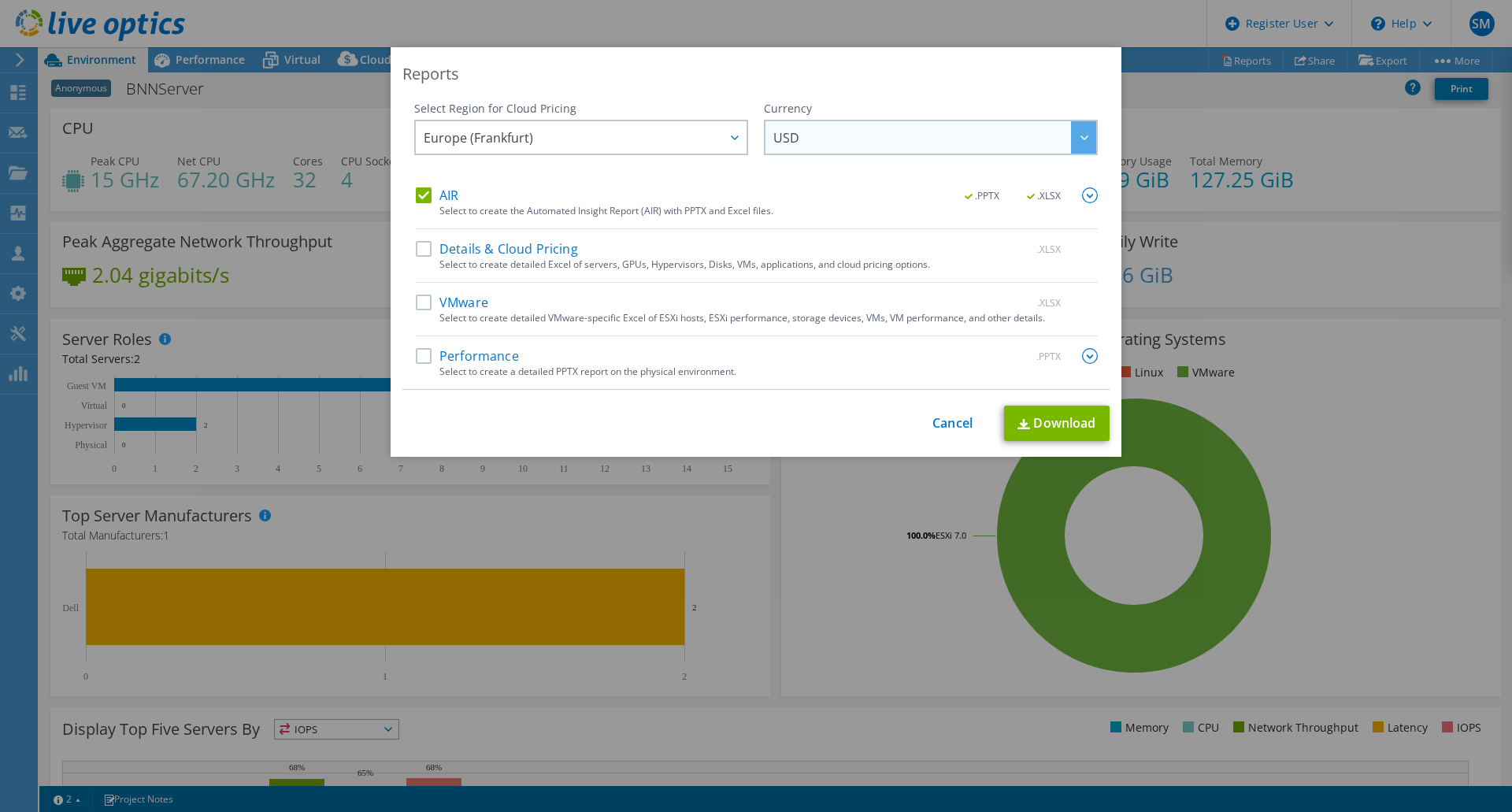 click on "USD" at bounding box center (935, 137) 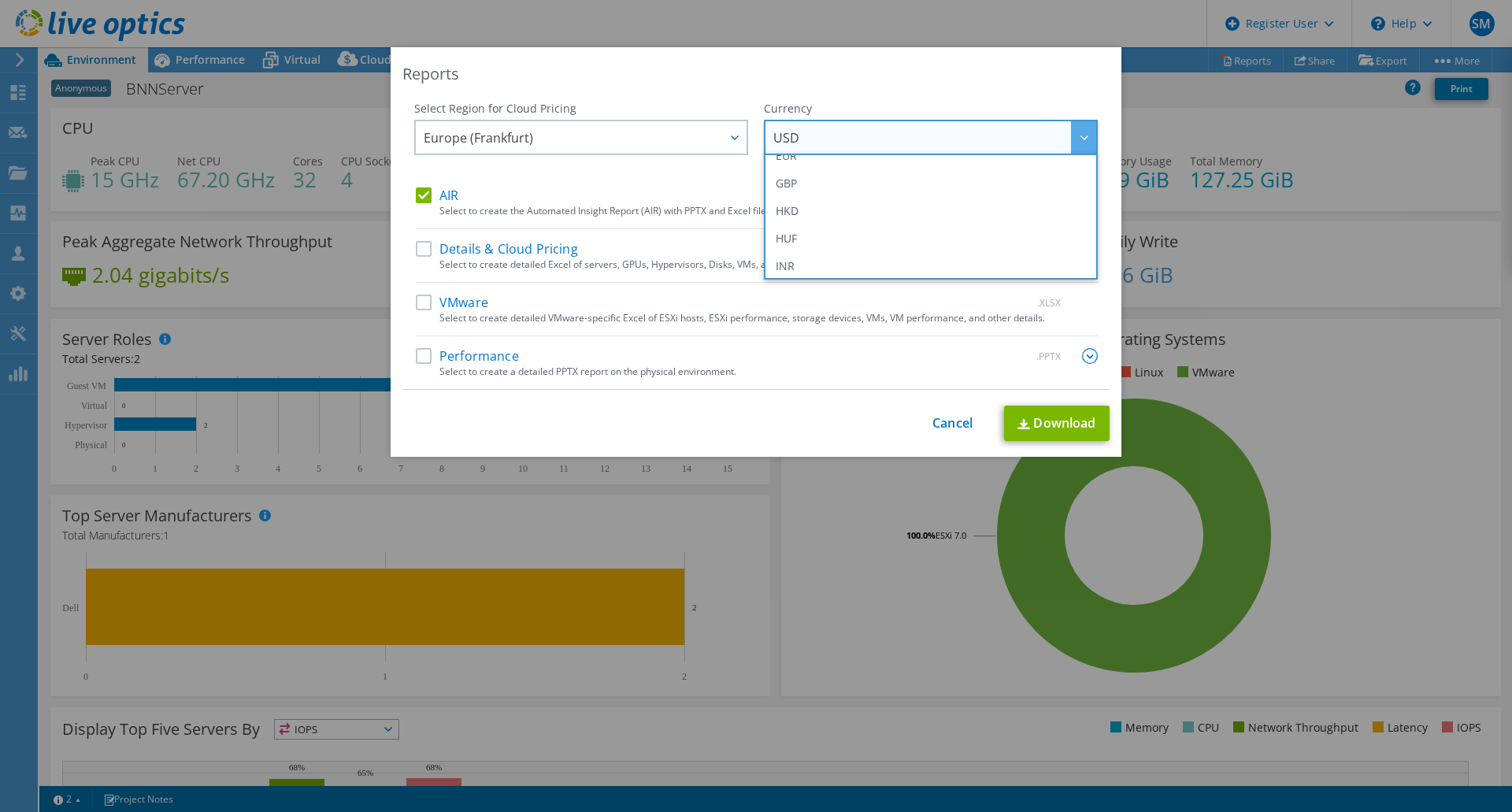 scroll, scrollTop: 158, scrollLeft: 0, axis: vertical 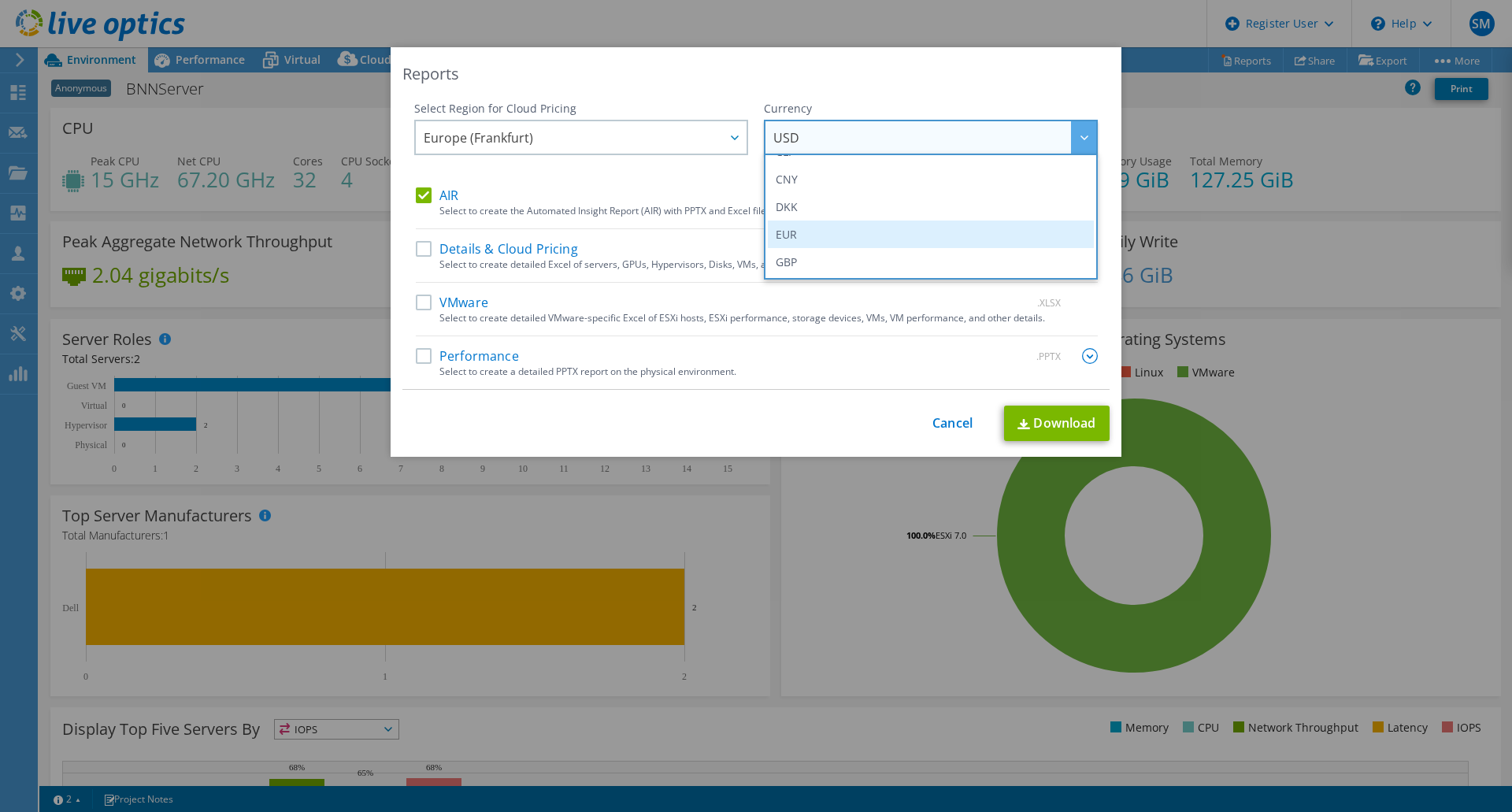 click on "EUR" at bounding box center (931, 234) 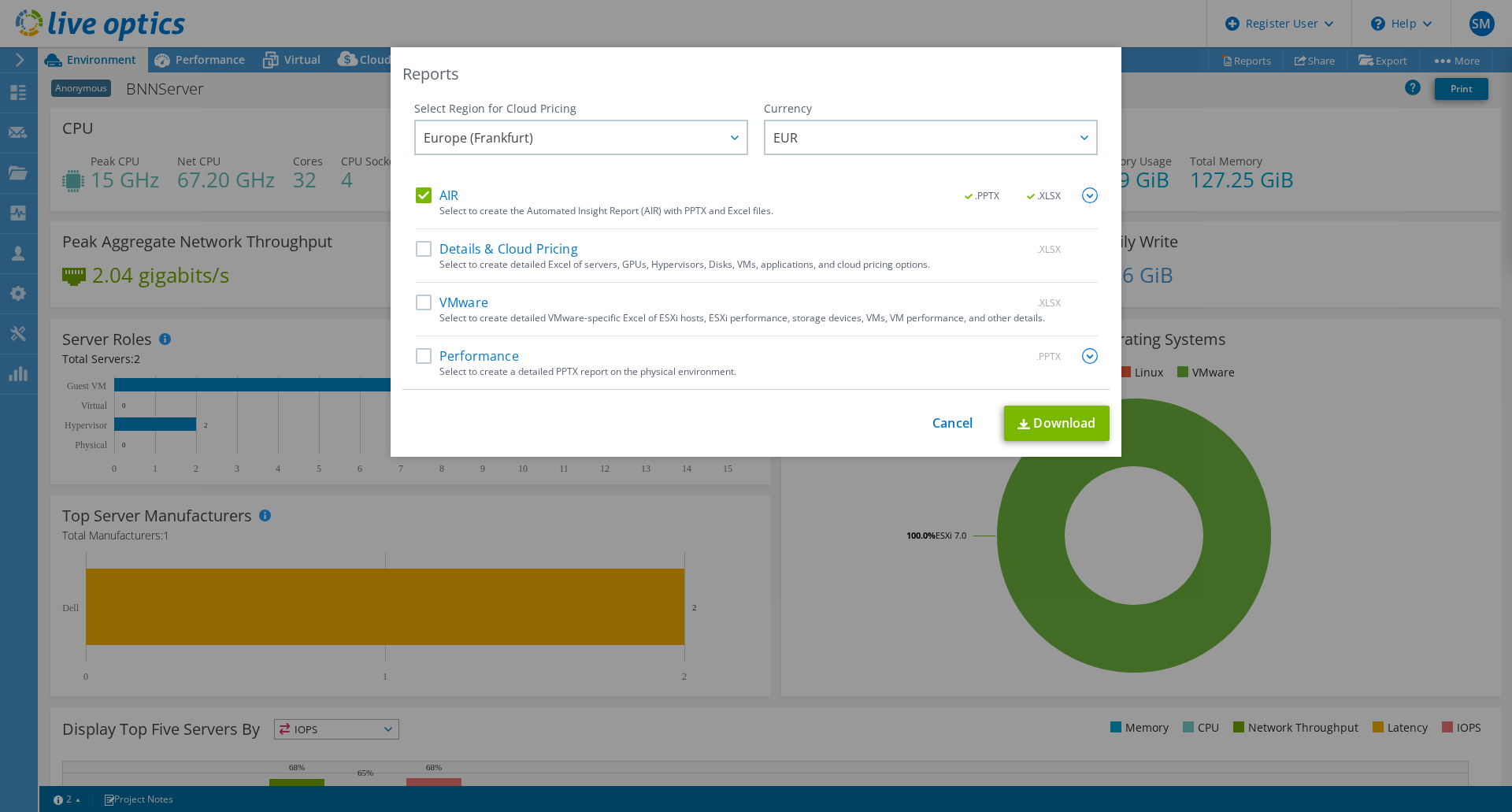click at bounding box center (1090, 195) 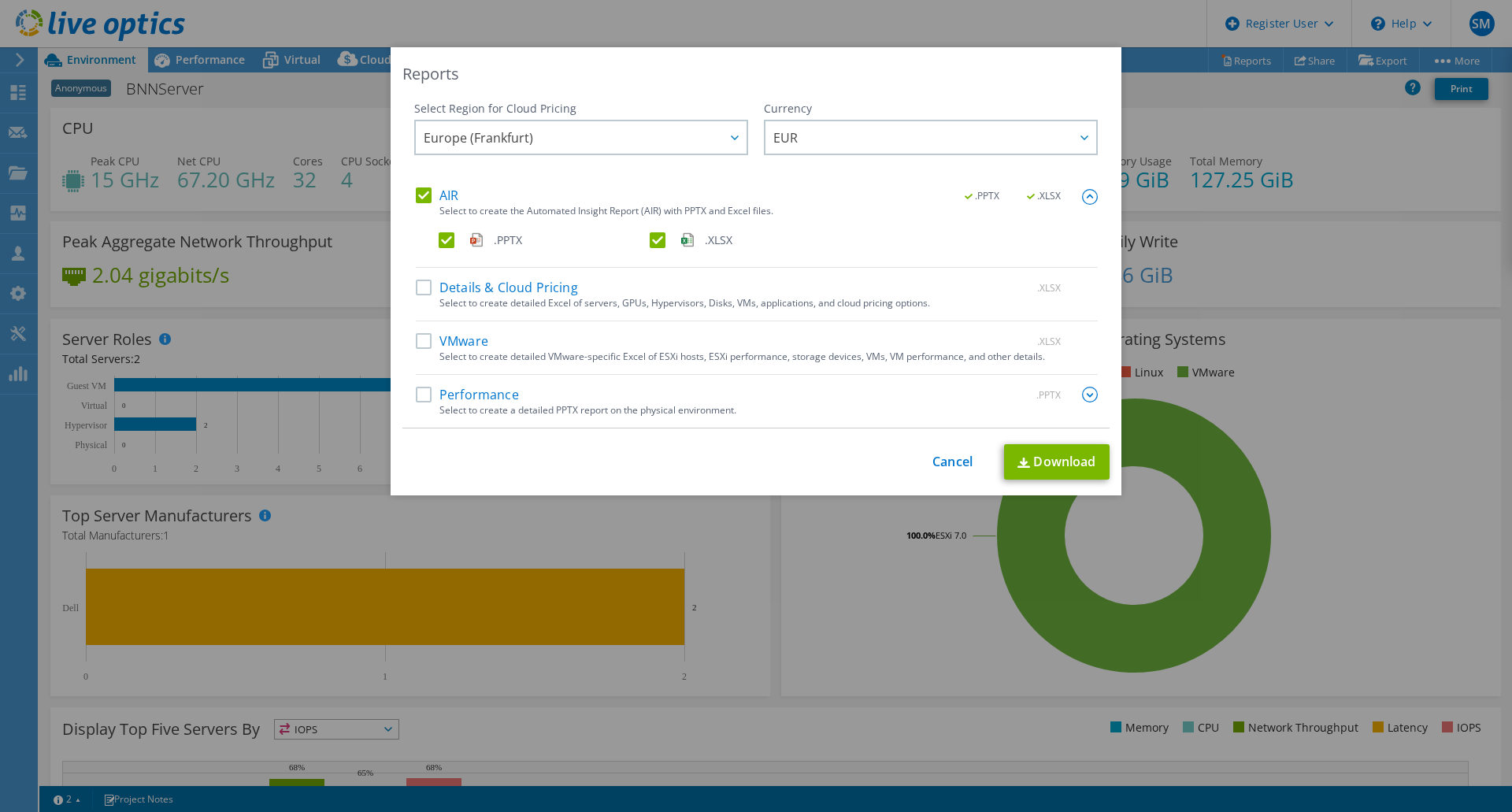 click on ".XLSX" at bounding box center (754, 240) 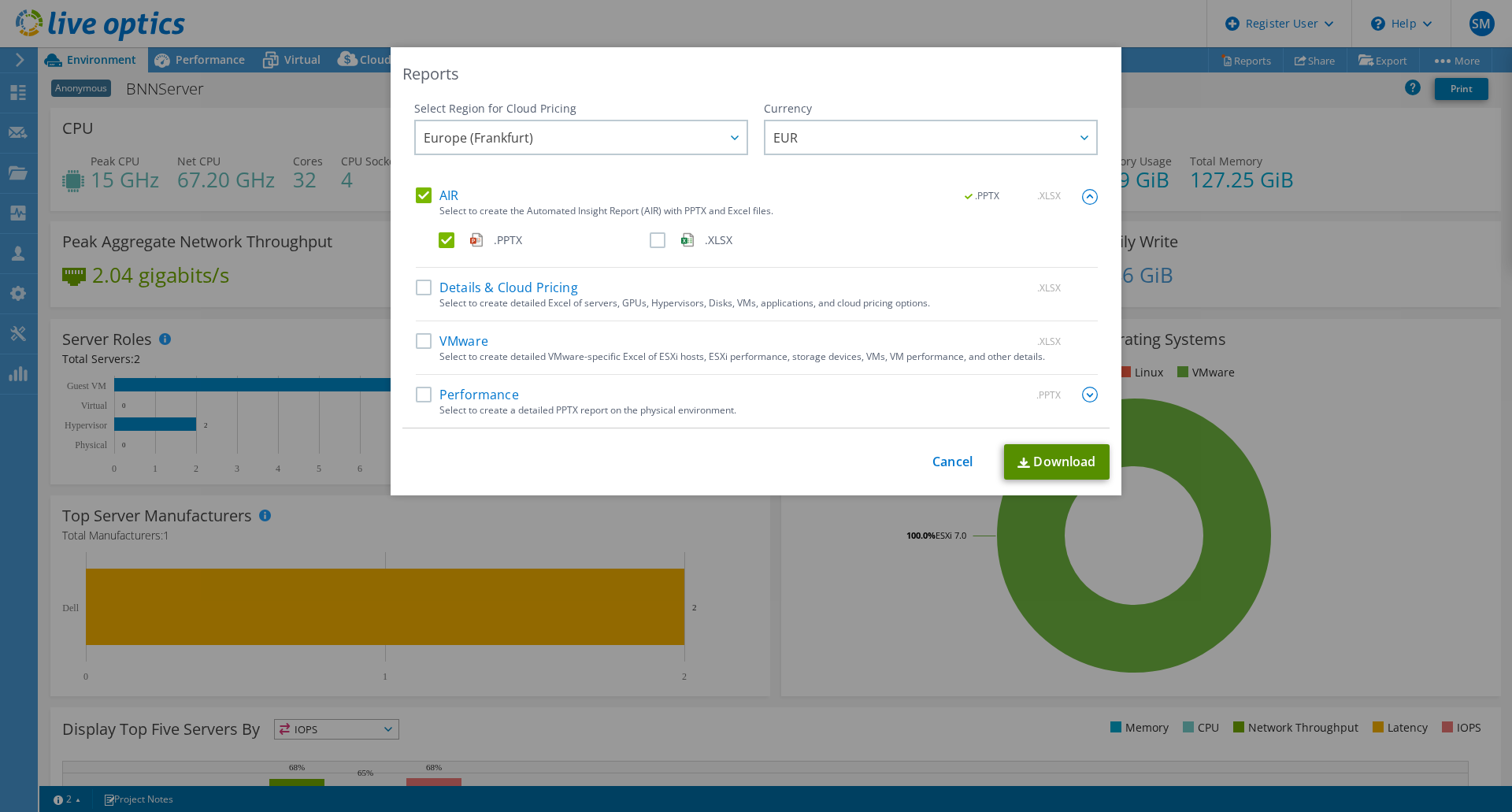 click on "Download" at bounding box center [1057, 462] 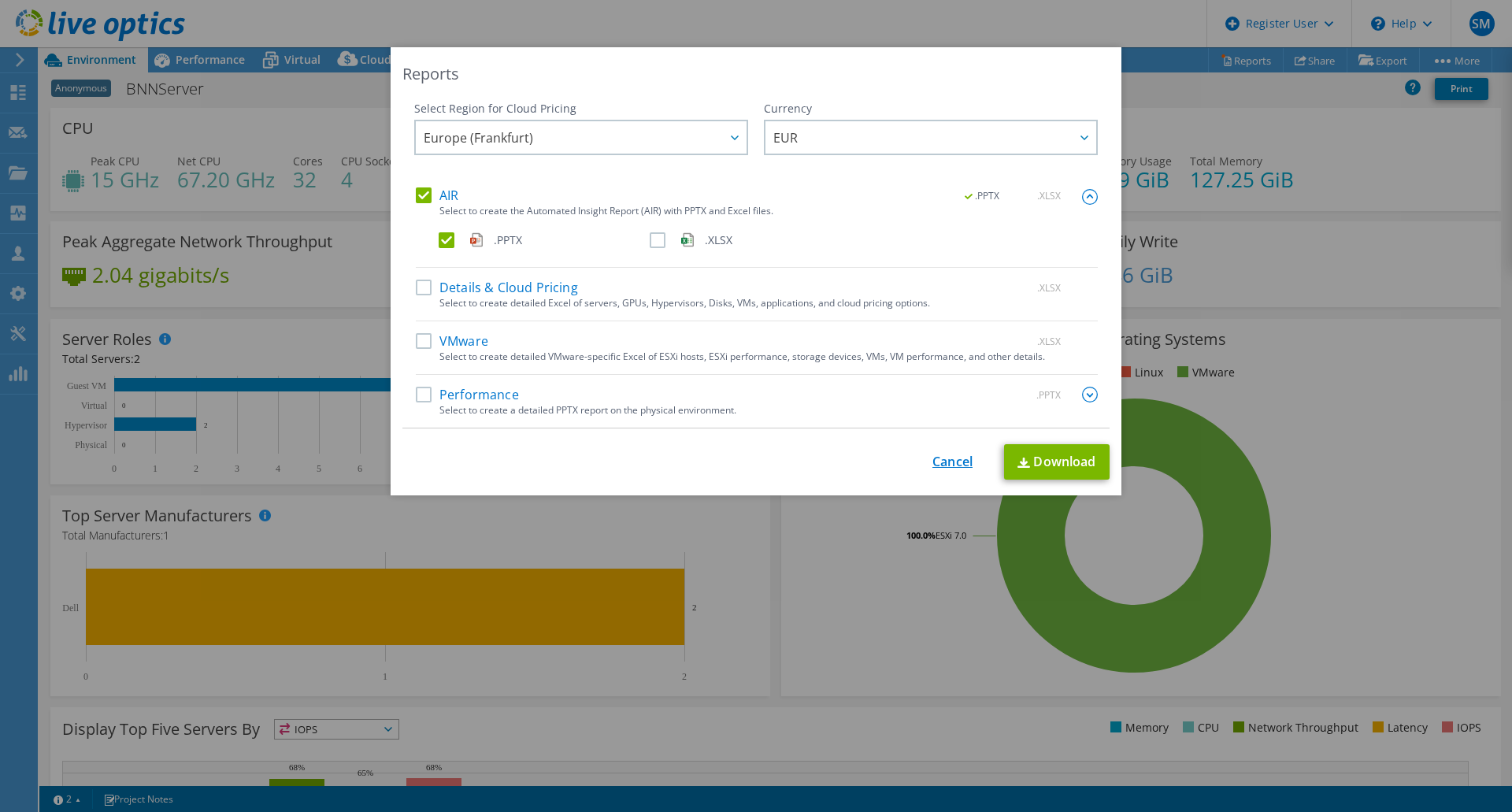 click on "This process may take a while, please wait...
Cancel
Download" at bounding box center (756, 462) 